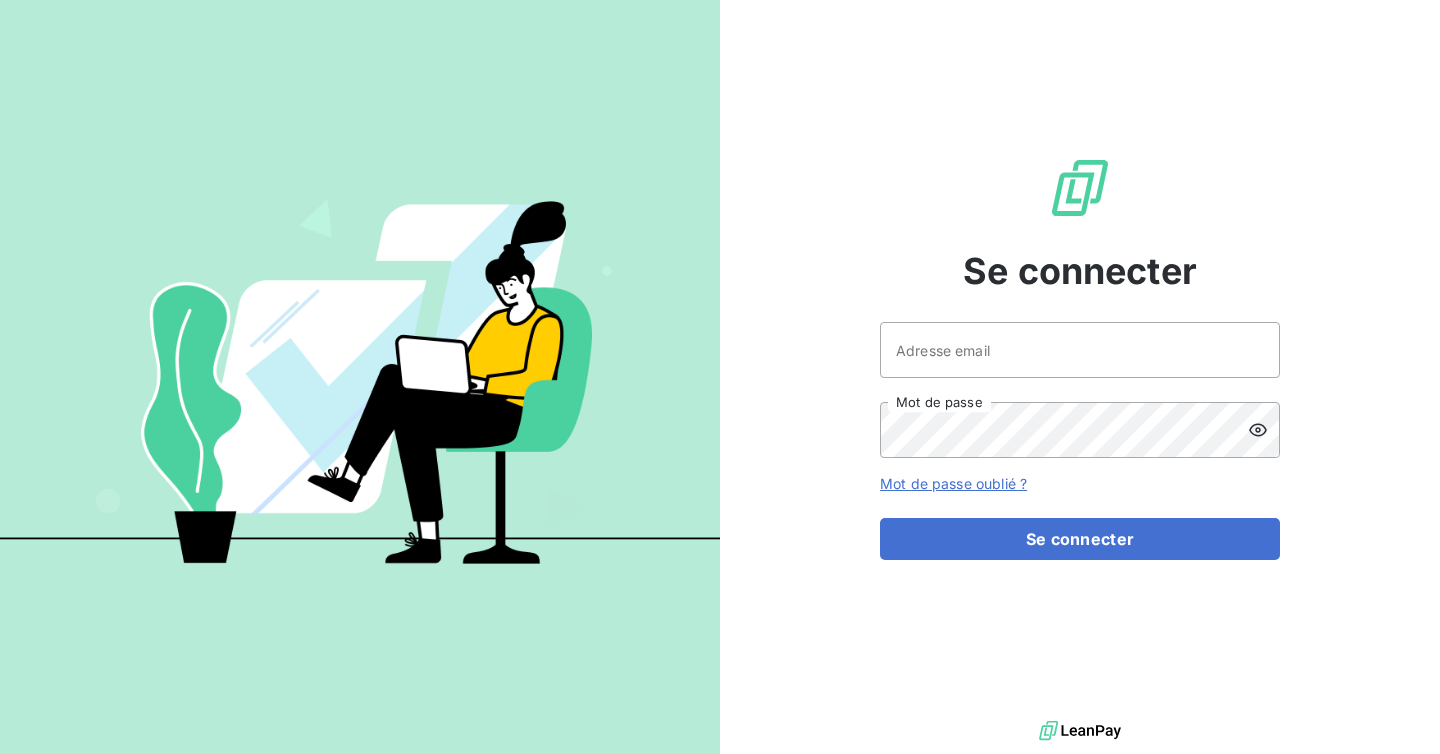 scroll, scrollTop: 0, scrollLeft: 0, axis: both 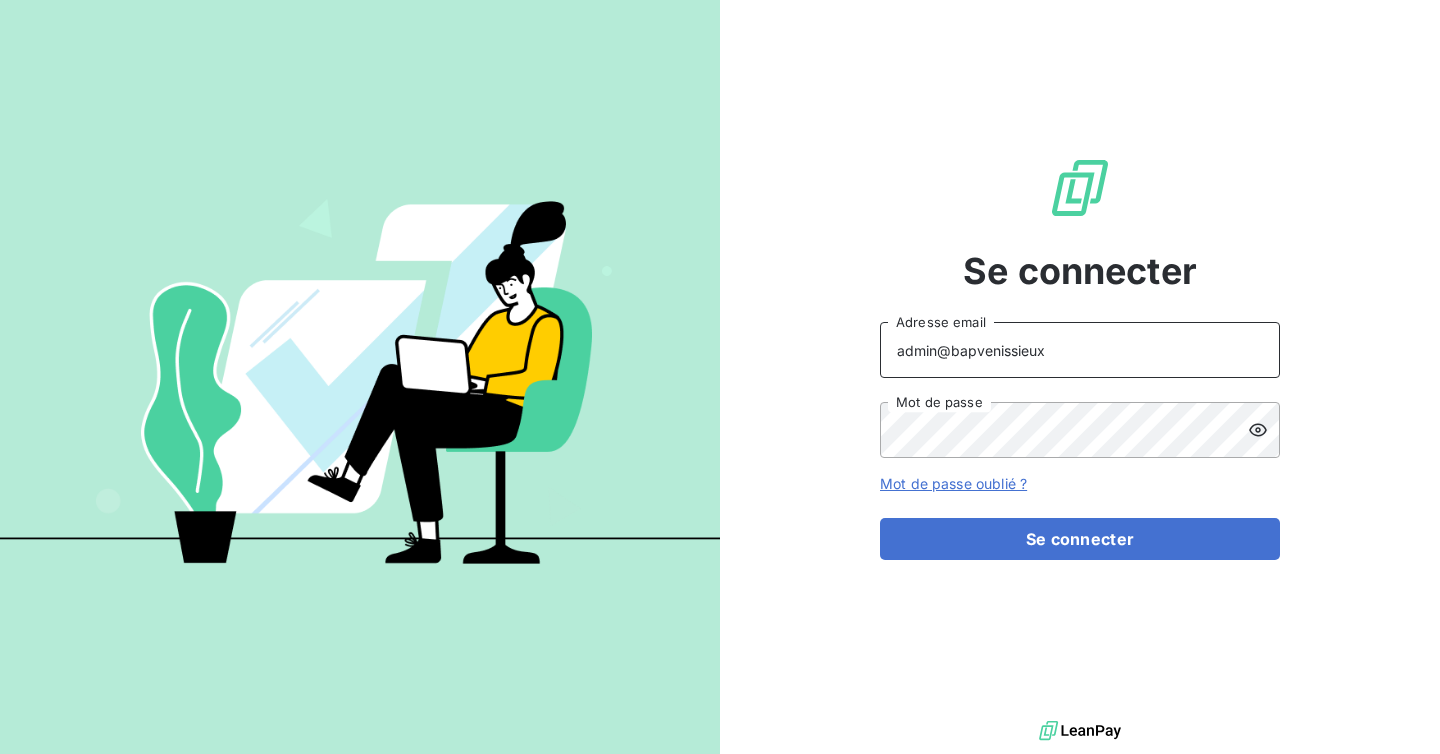 click on "admin@bapvenissieux" at bounding box center [1080, 350] 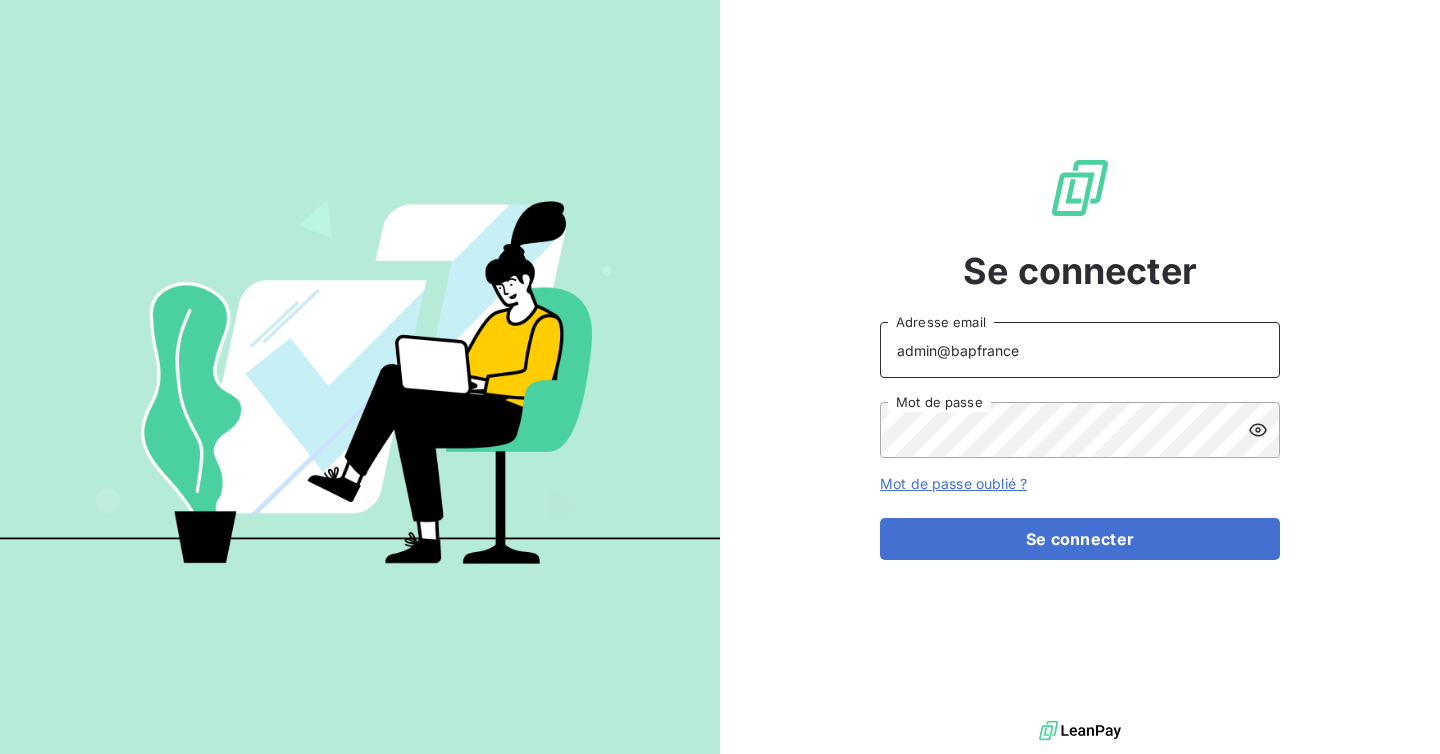 type on "admin@BAPfrance" 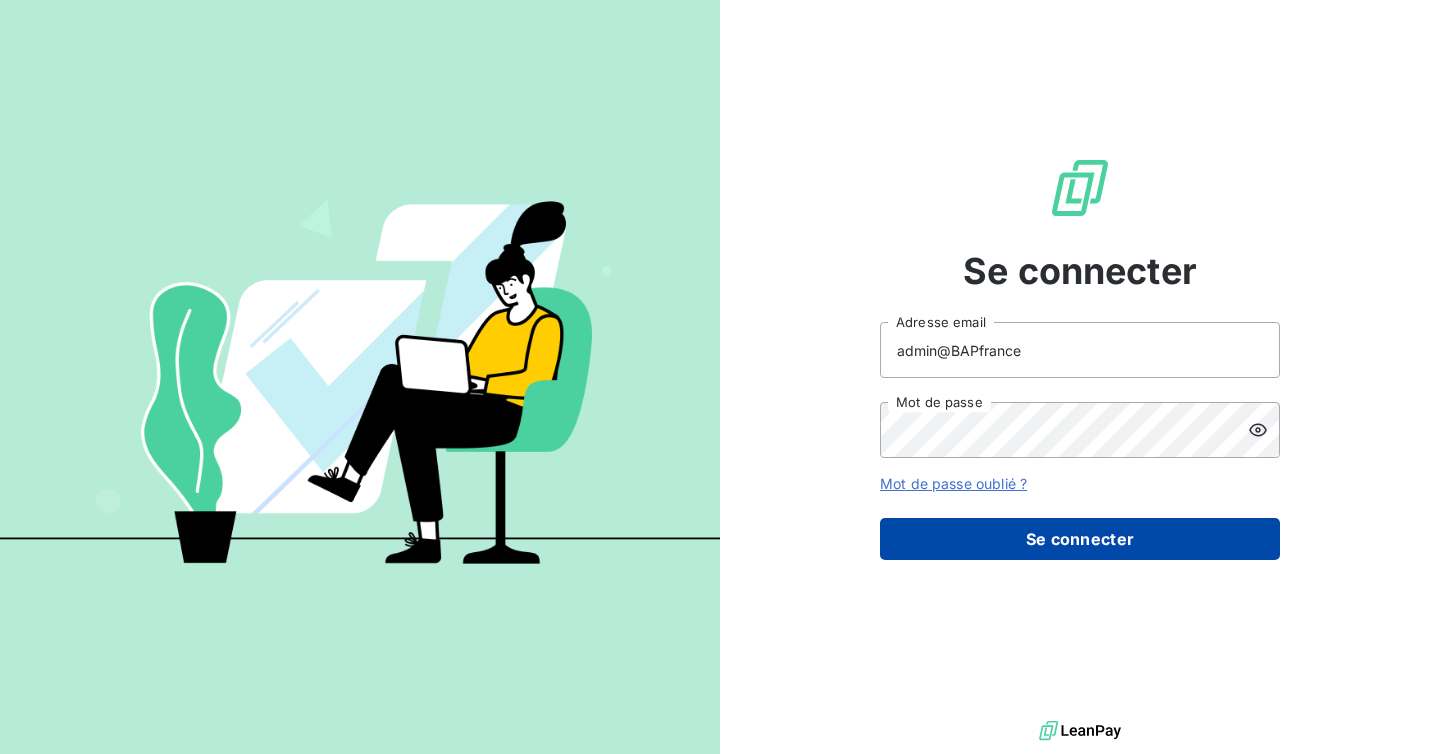 click on "Se connecter" at bounding box center [1080, 539] 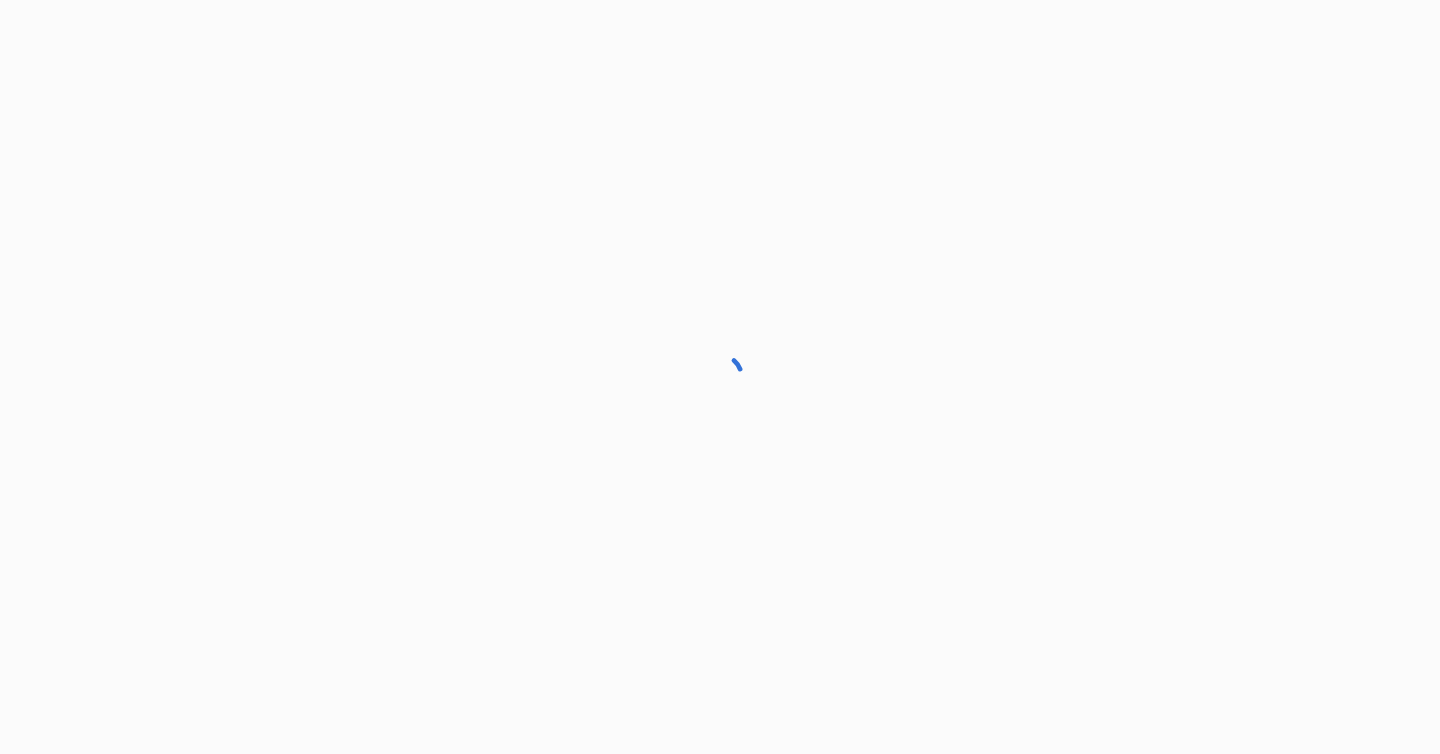 scroll, scrollTop: 0, scrollLeft: 0, axis: both 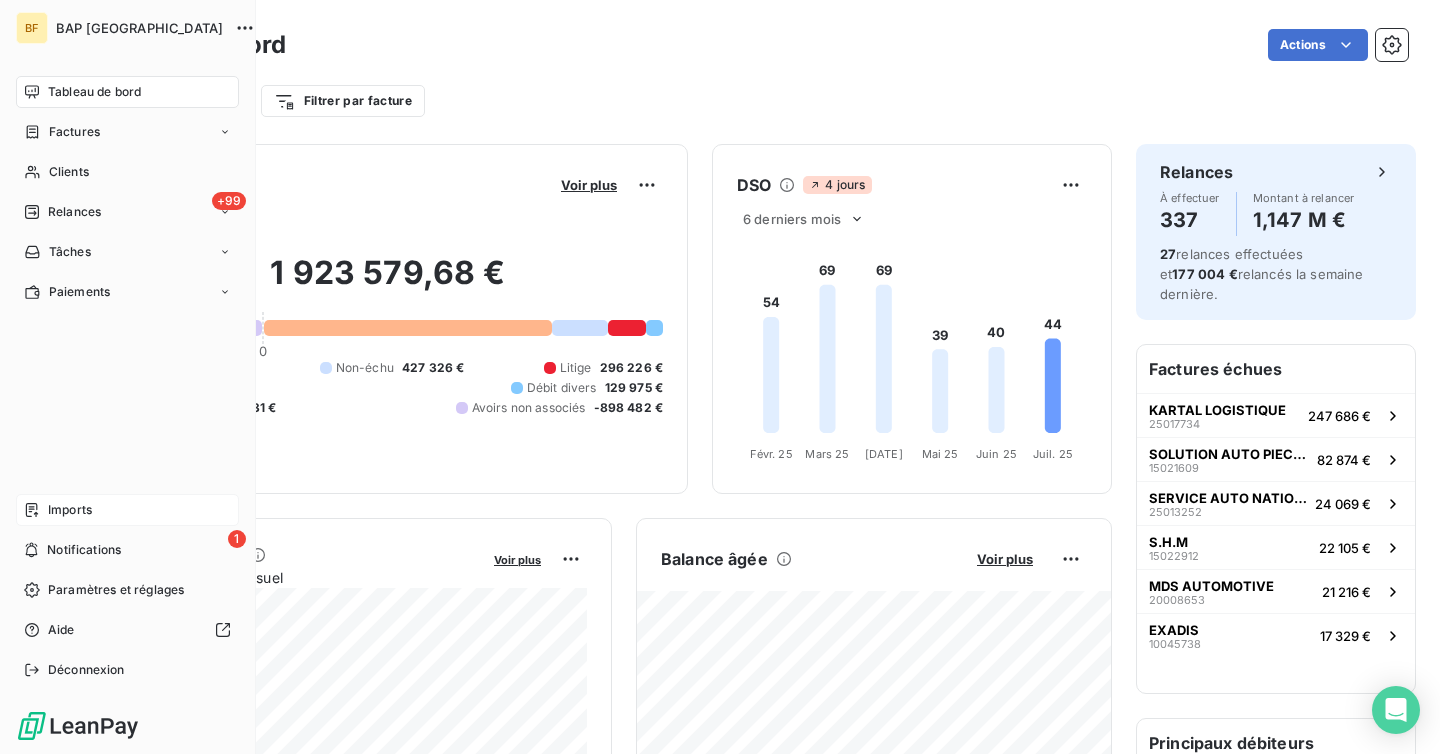 click on "Imports" at bounding box center [70, 510] 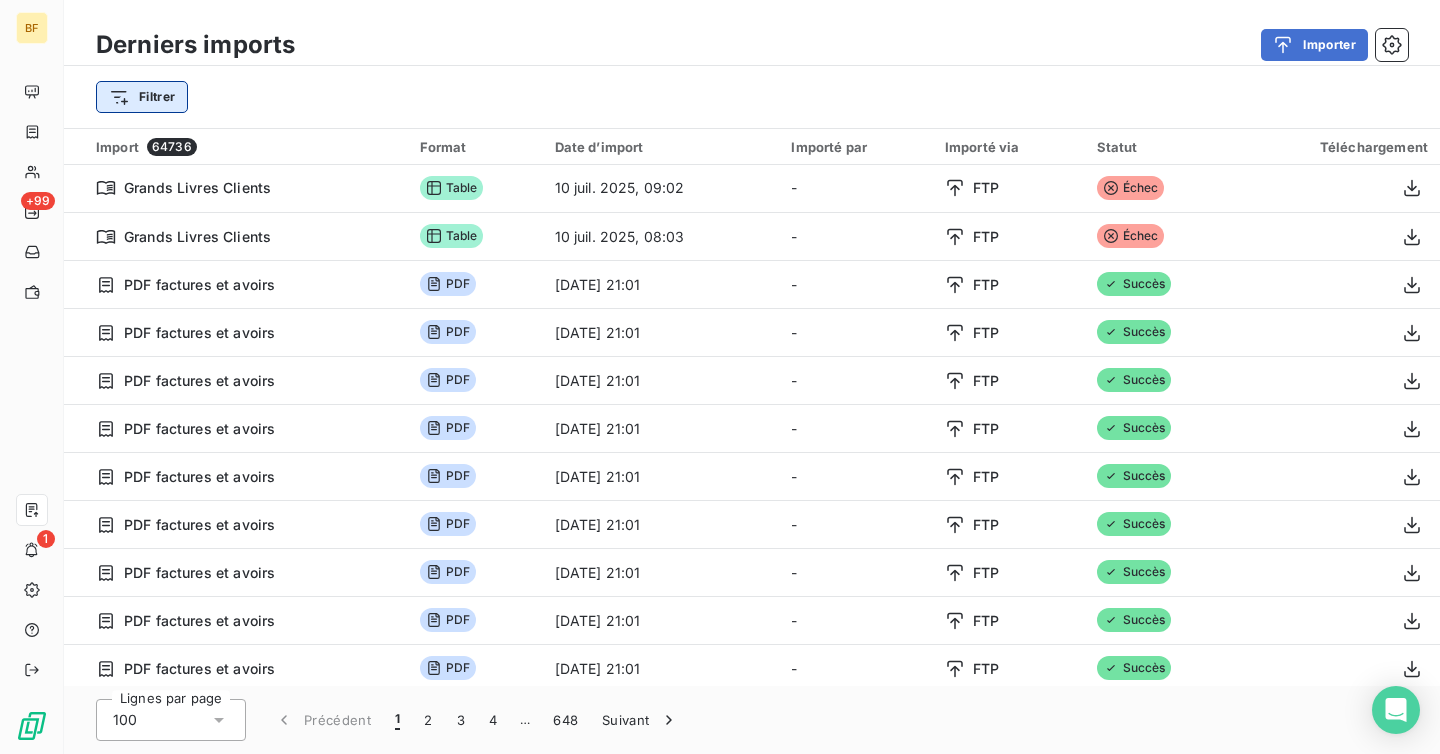 click on "BF +99 1 Derniers imports Importer Filtrer Import 64736 Format Date d’import Importé par Importé via Statut Téléchargement Grands Livres Clients Table [DATE] 09:02 -   FTP Échec Grands Livres Clients Table [DATE] 08:03 -   FTP Échec PDF factures et avoirs PDF [DATE] 21:01 -   FTP Succès PDF factures et avoirs PDF [DATE] 21:01 -   FTP Succès PDF factures et avoirs PDF [DATE] 21:01 -   FTP Succès PDF factures et avoirs PDF [DATE] 21:01 -   FTP Succès PDF factures et avoirs PDF [DATE] 21:01 -   FTP Succès PDF factures et avoirs PDF [DATE] 21:01 -   FTP Succès PDF factures et avoirs PDF [DATE] 21:01 -   FTP Succès PDF factures et avoirs PDF [DATE] 21:01 -   FTP Succès PDF factures et avoirs PDF [DATE] 21:01 -   FTP Succès PDF factures et avoirs PDF [DATE] 21:01 -   FTP Succès PDF factures et avoirs PDF [DATE] 21:01 -   FTP Succès PDF factures et avoirs PDF [DATE] 21:01 -   FTP -" at bounding box center [720, 377] 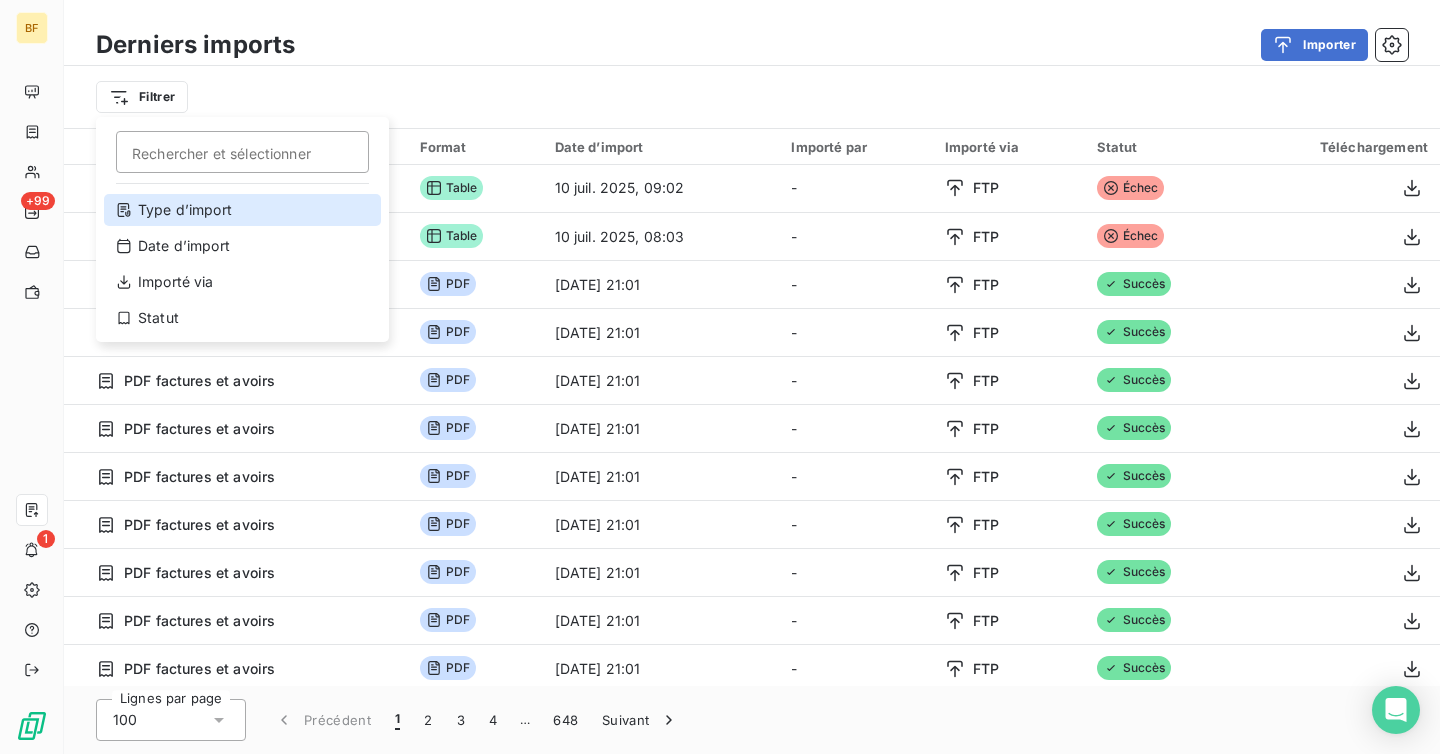 click on "Type d’import" at bounding box center (242, 210) 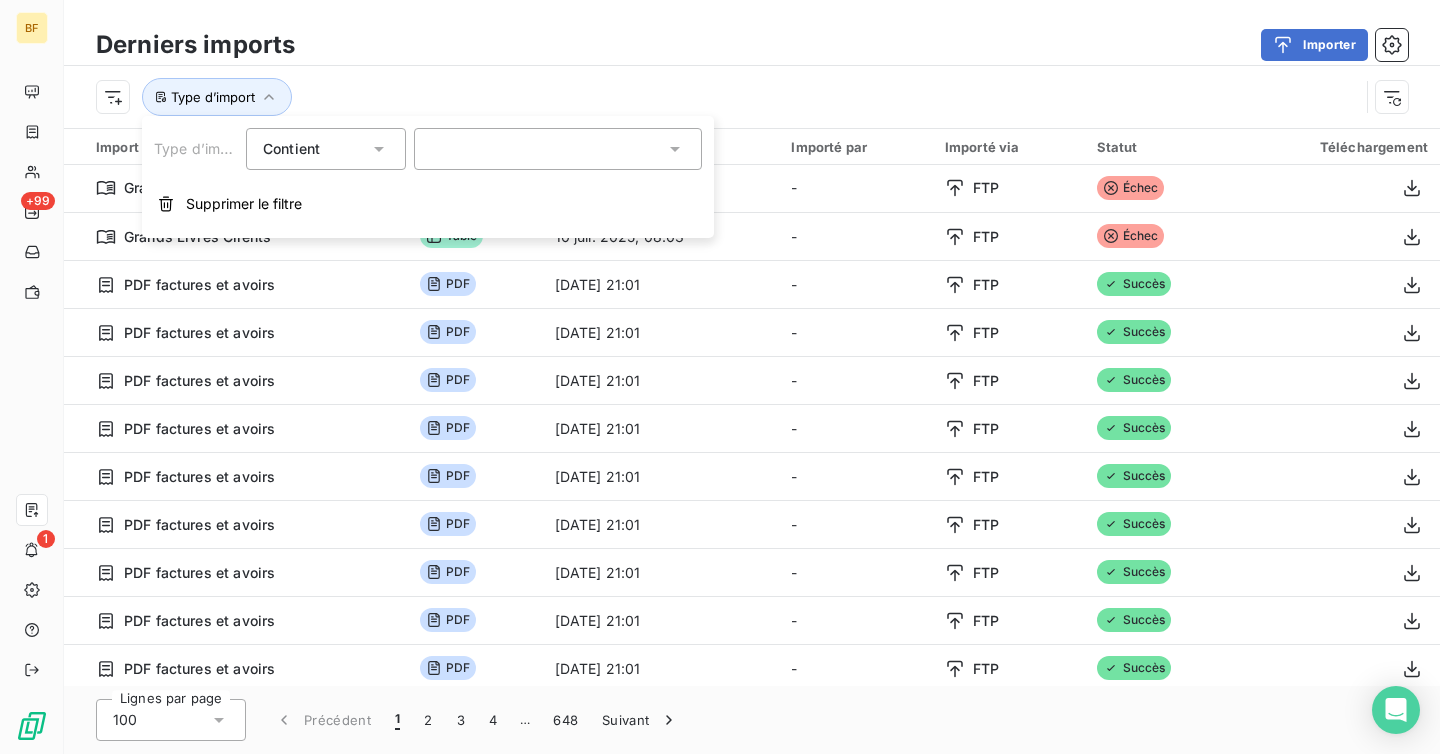 click at bounding box center (558, 149) 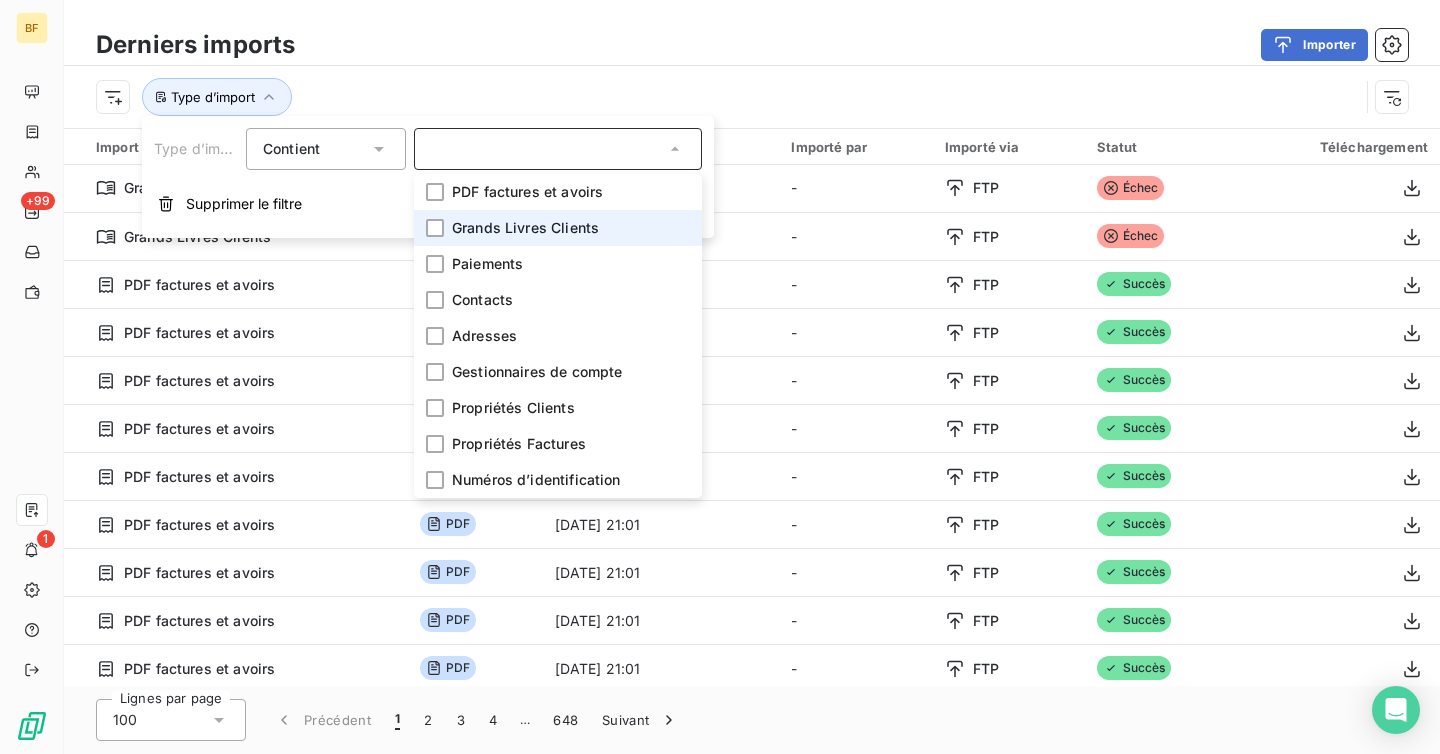 click on "Grands Livres Clients" at bounding box center (525, 228) 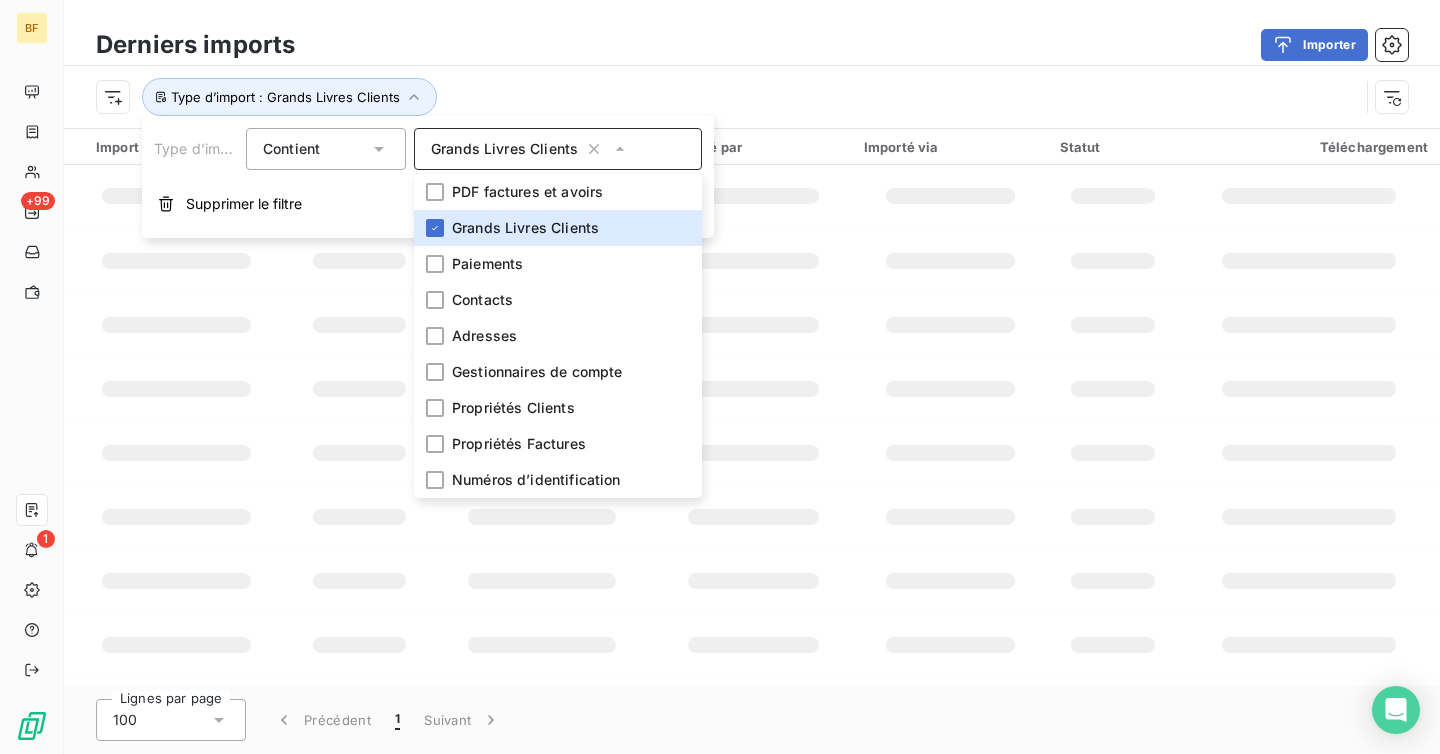 click on "Type d’import  : Grands Livres Clients" at bounding box center (727, 97) 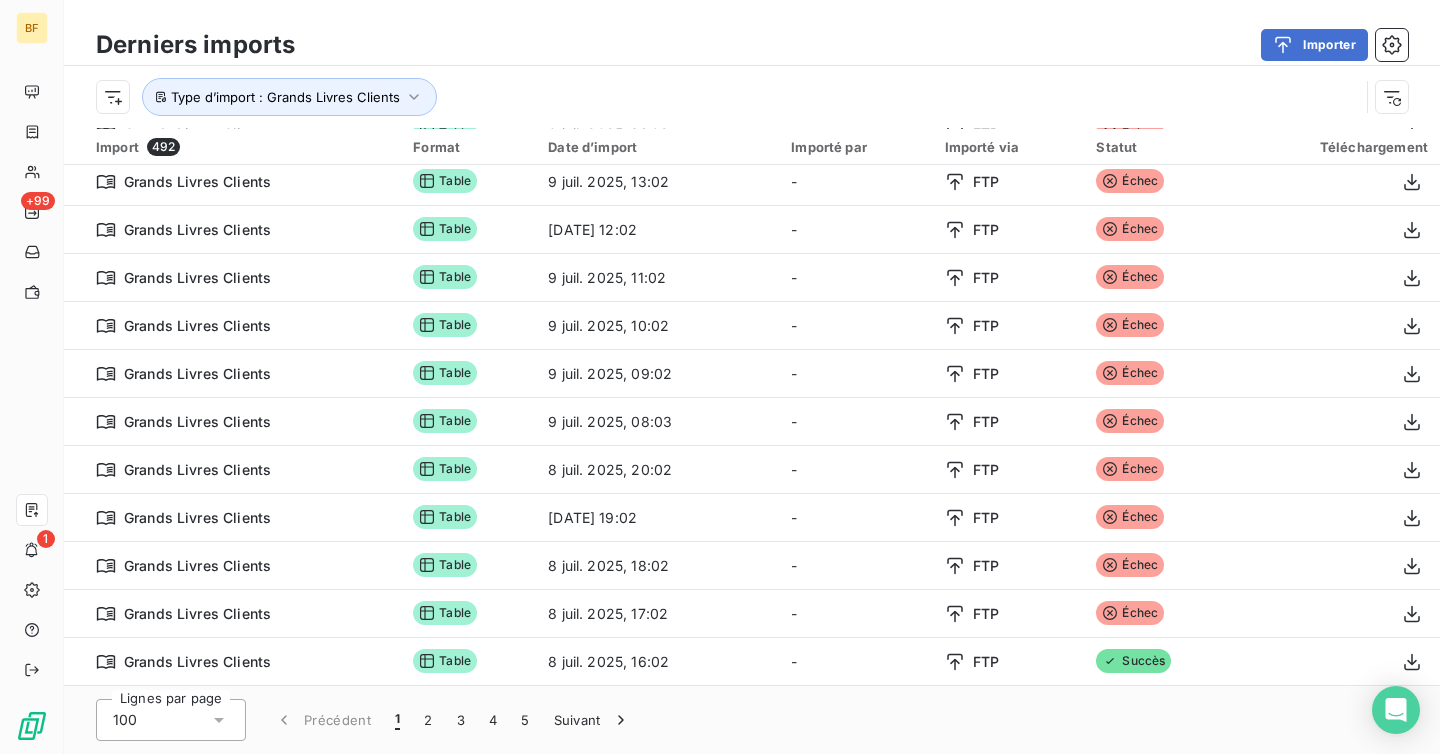 scroll, scrollTop: 830, scrollLeft: 0, axis: vertical 